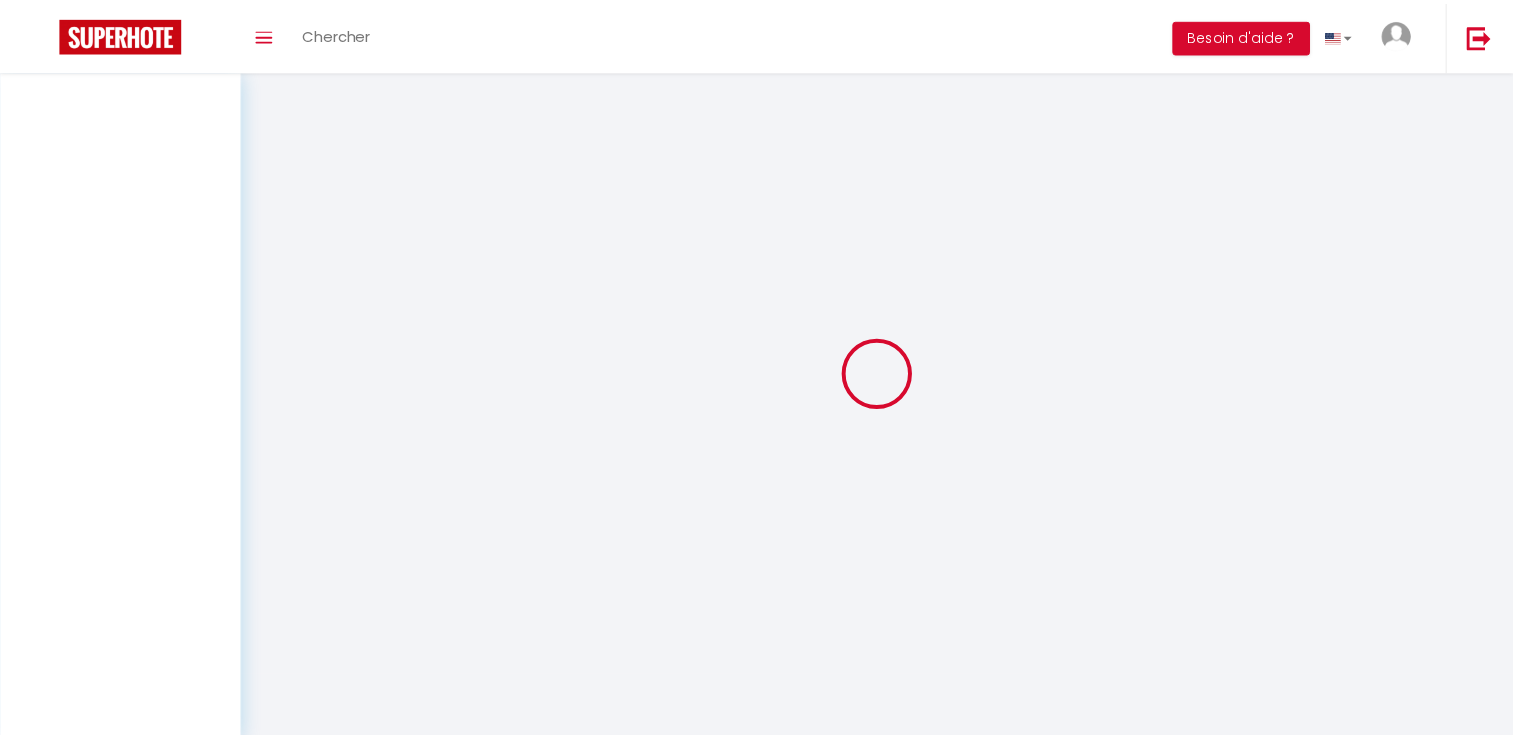 scroll, scrollTop: 0, scrollLeft: 0, axis: both 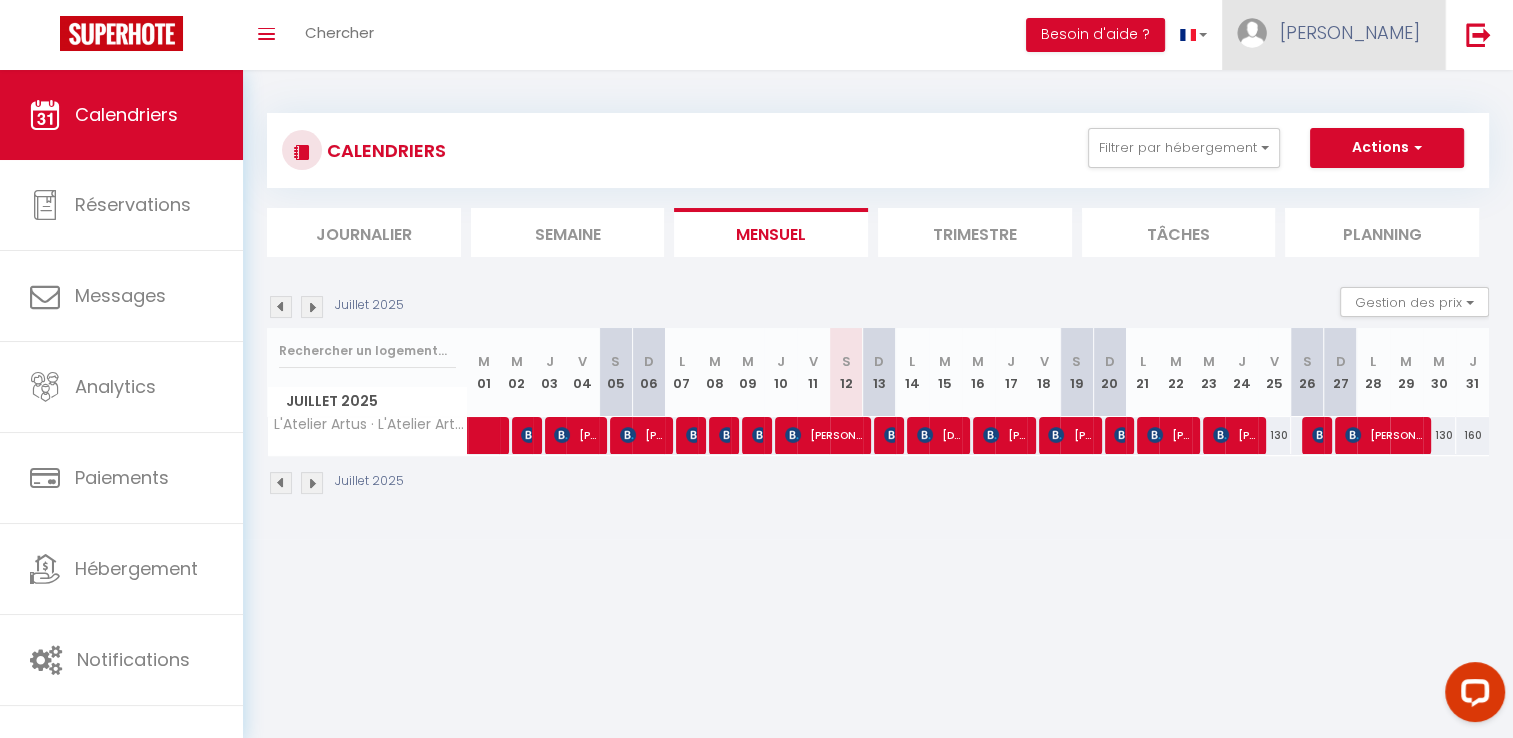 click on "[PERSON_NAME]" at bounding box center [1333, 35] 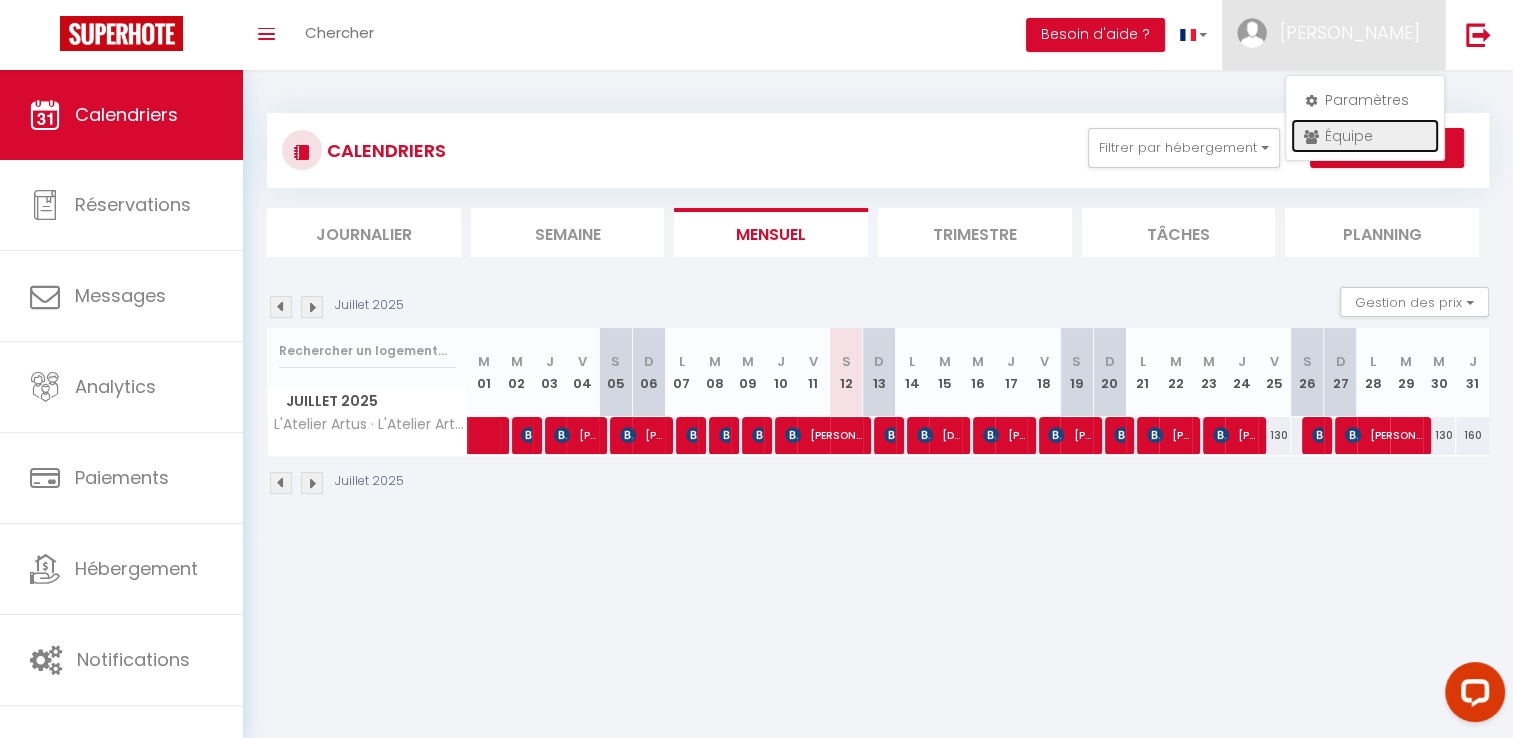 click on "Équipe" at bounding box center [1365, 136] 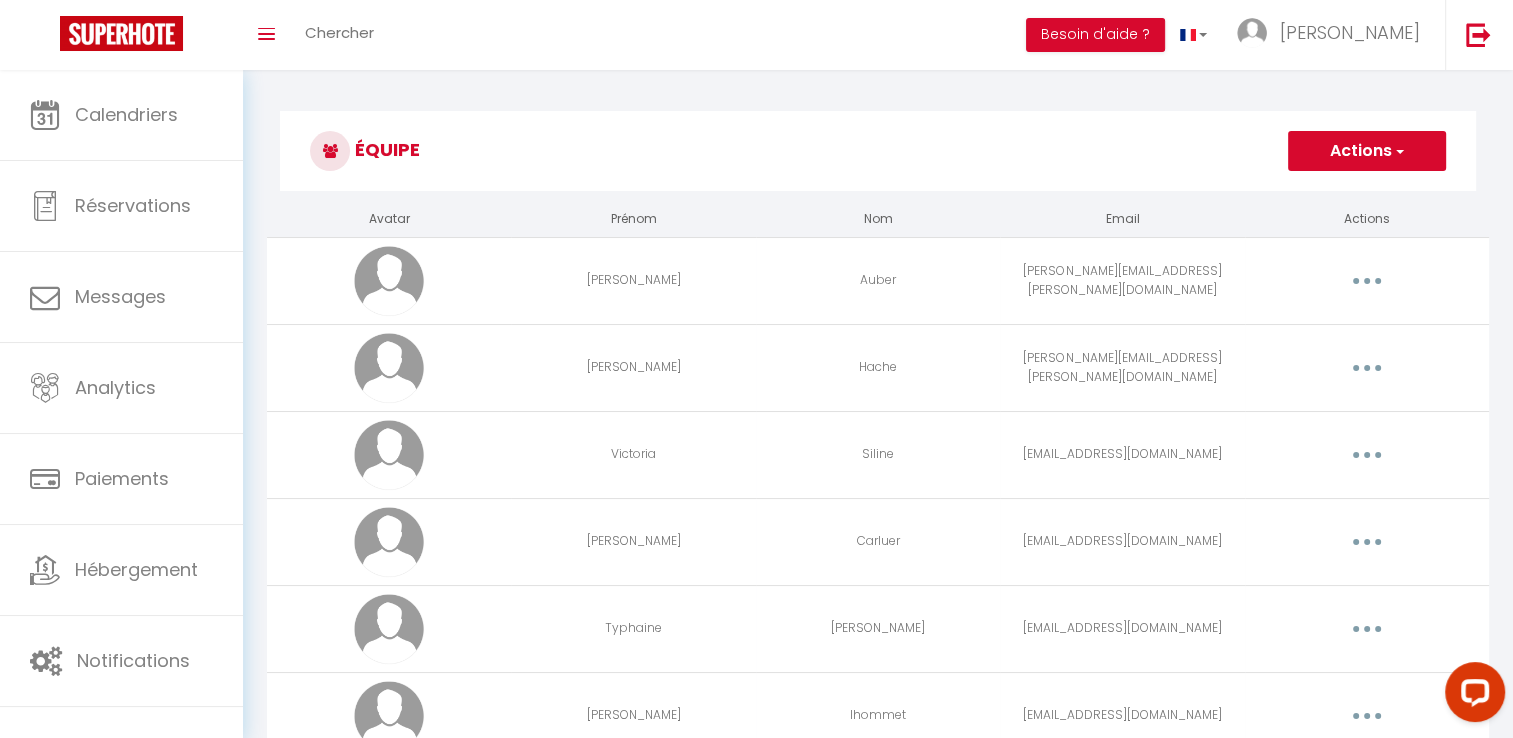 click on "Actions" at bounding box center [1367, 151] 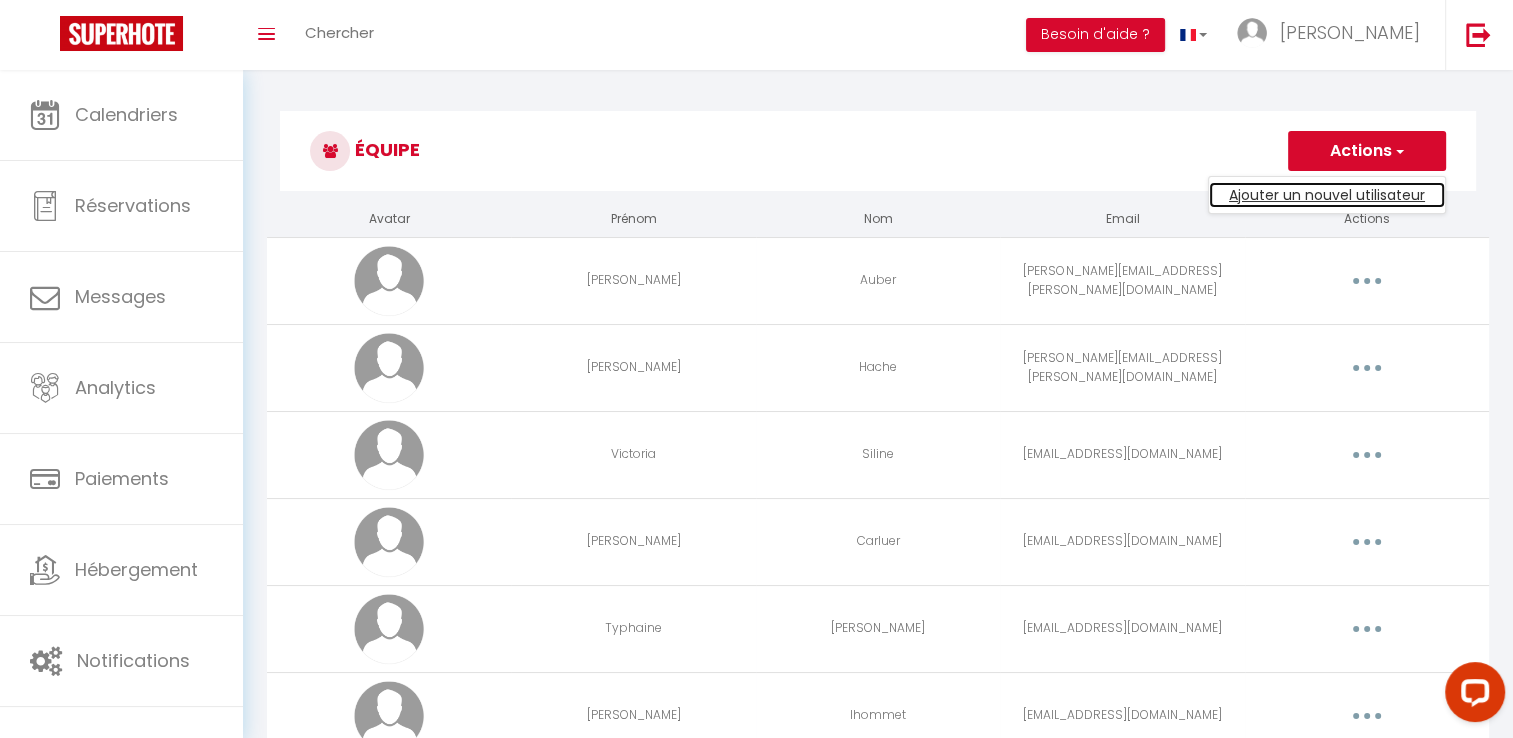 click on "Ajouter un nouvel utilisateur" at bounding box center (1327, 195) 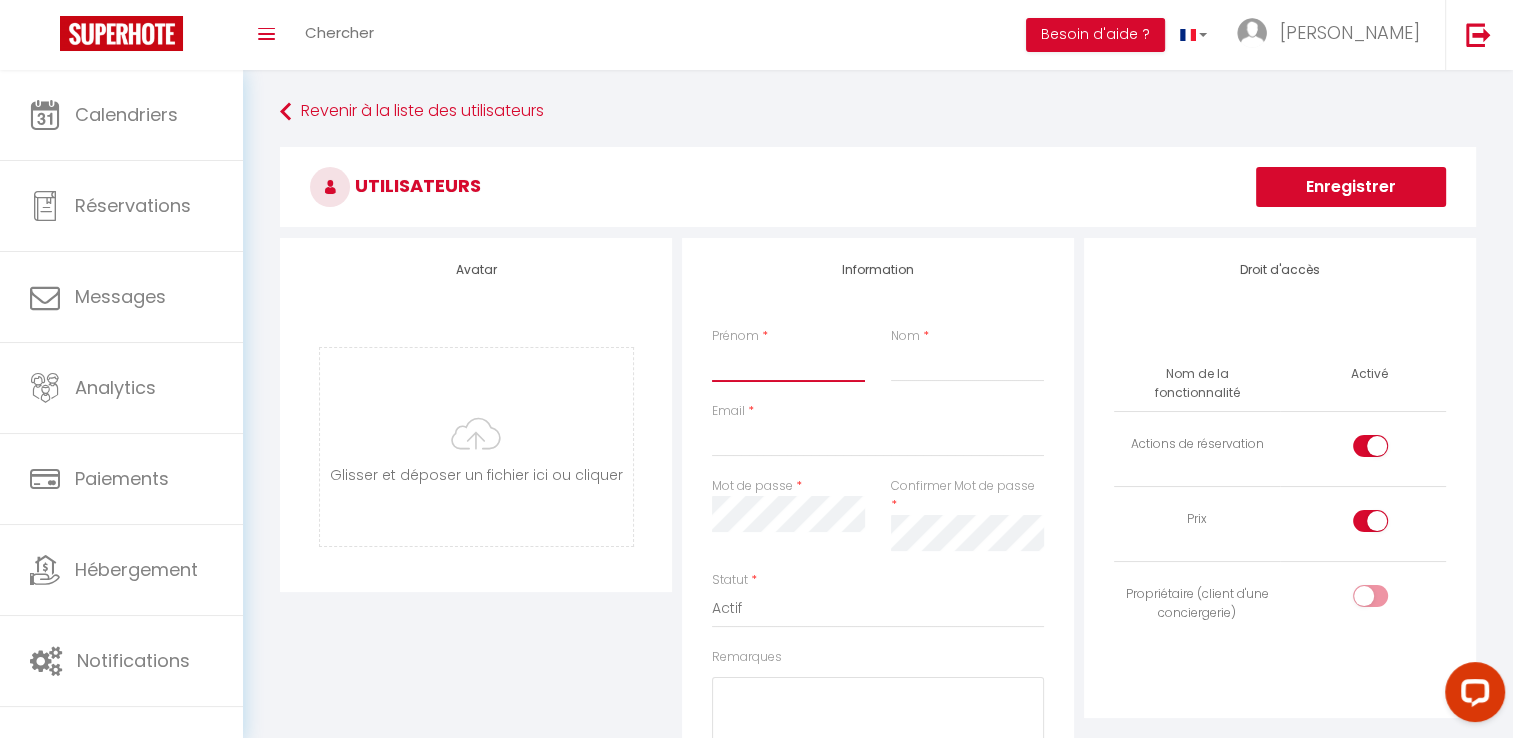 click on "Prénom" at bounding box center [788, 364] 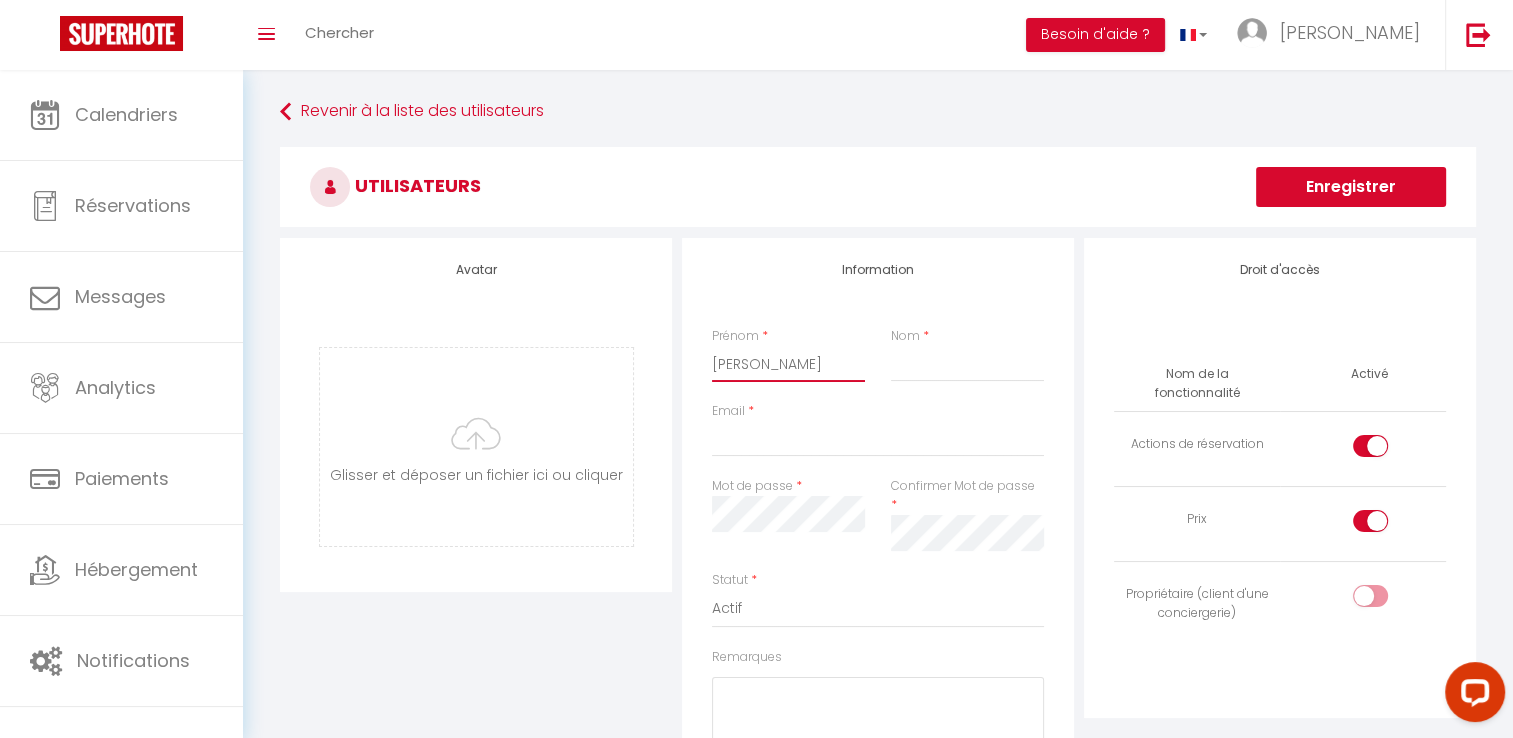 type on "[PERSON_NAME]" 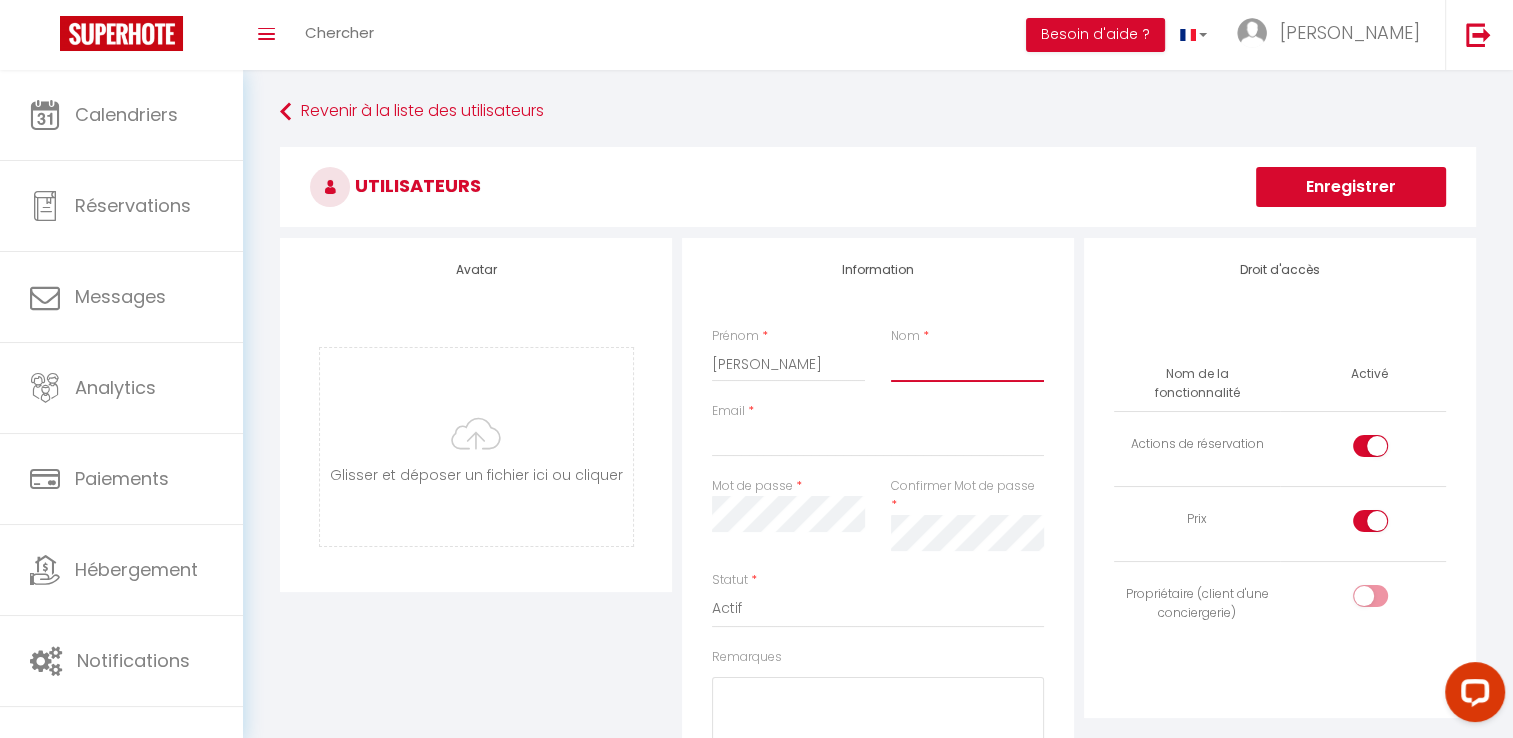 click on "Nom" at bounding box center [967, 364] 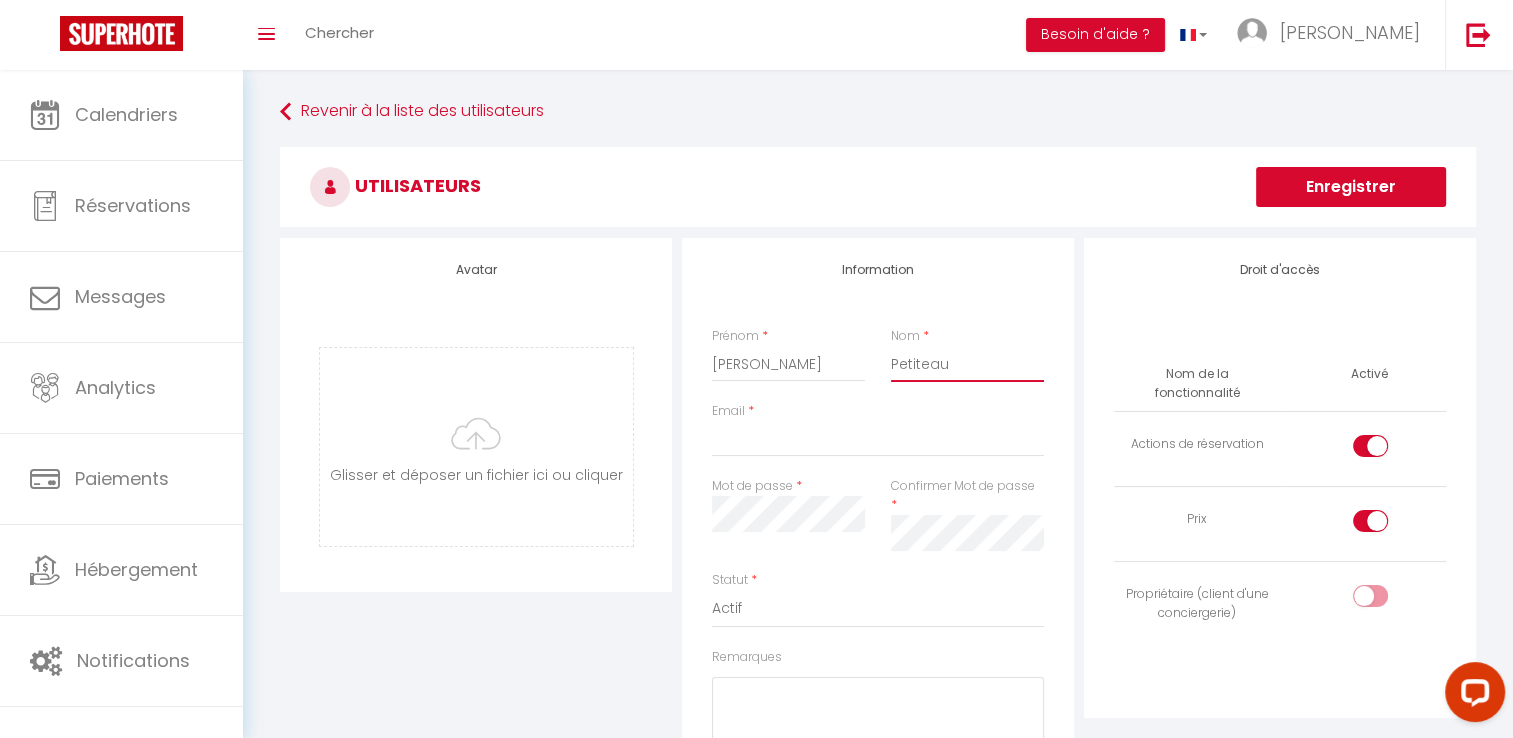 type on "Petiteau" 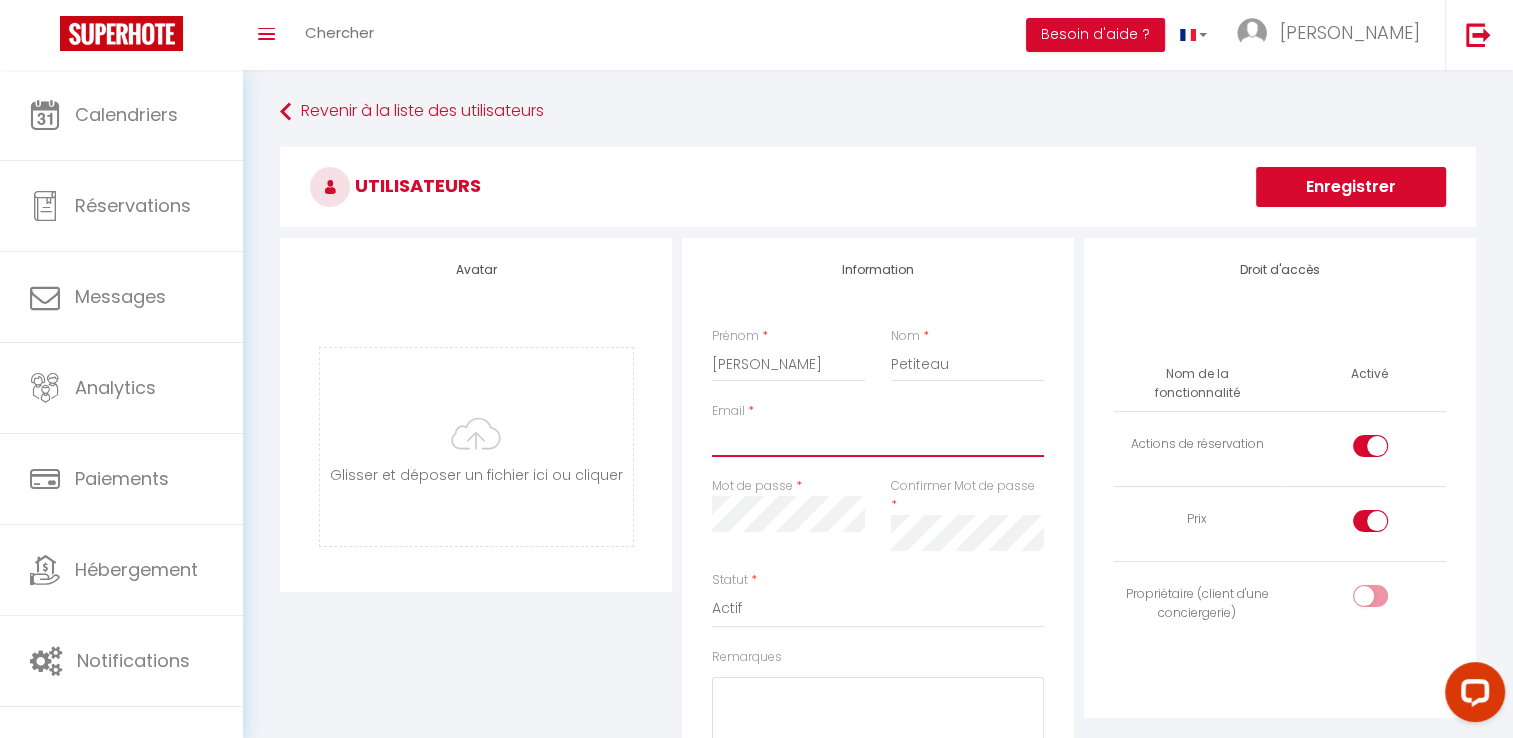 click on "Email" at bounding box center (878, 439) 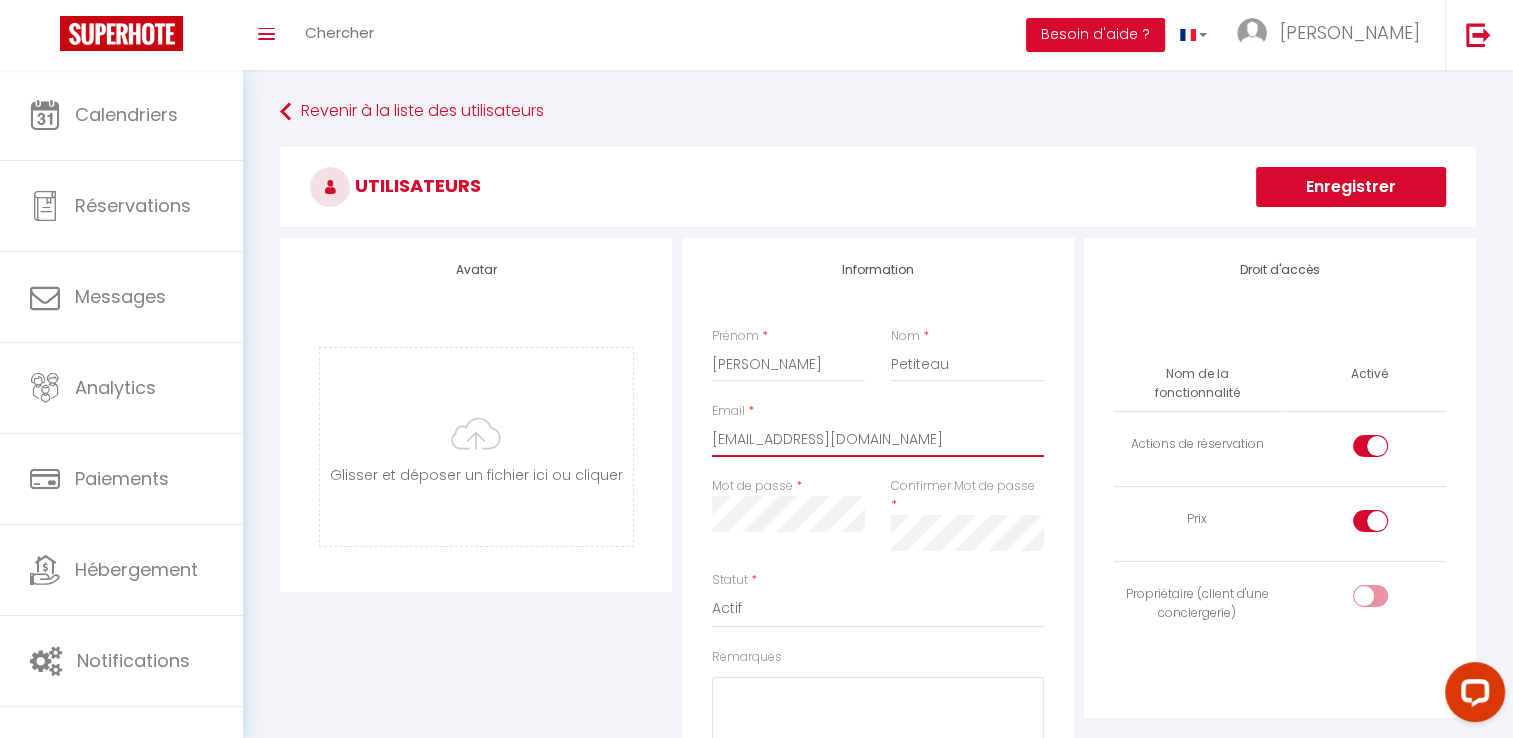 type on "[EMAIL_ADDRESS][DOMAIN_NAME]" 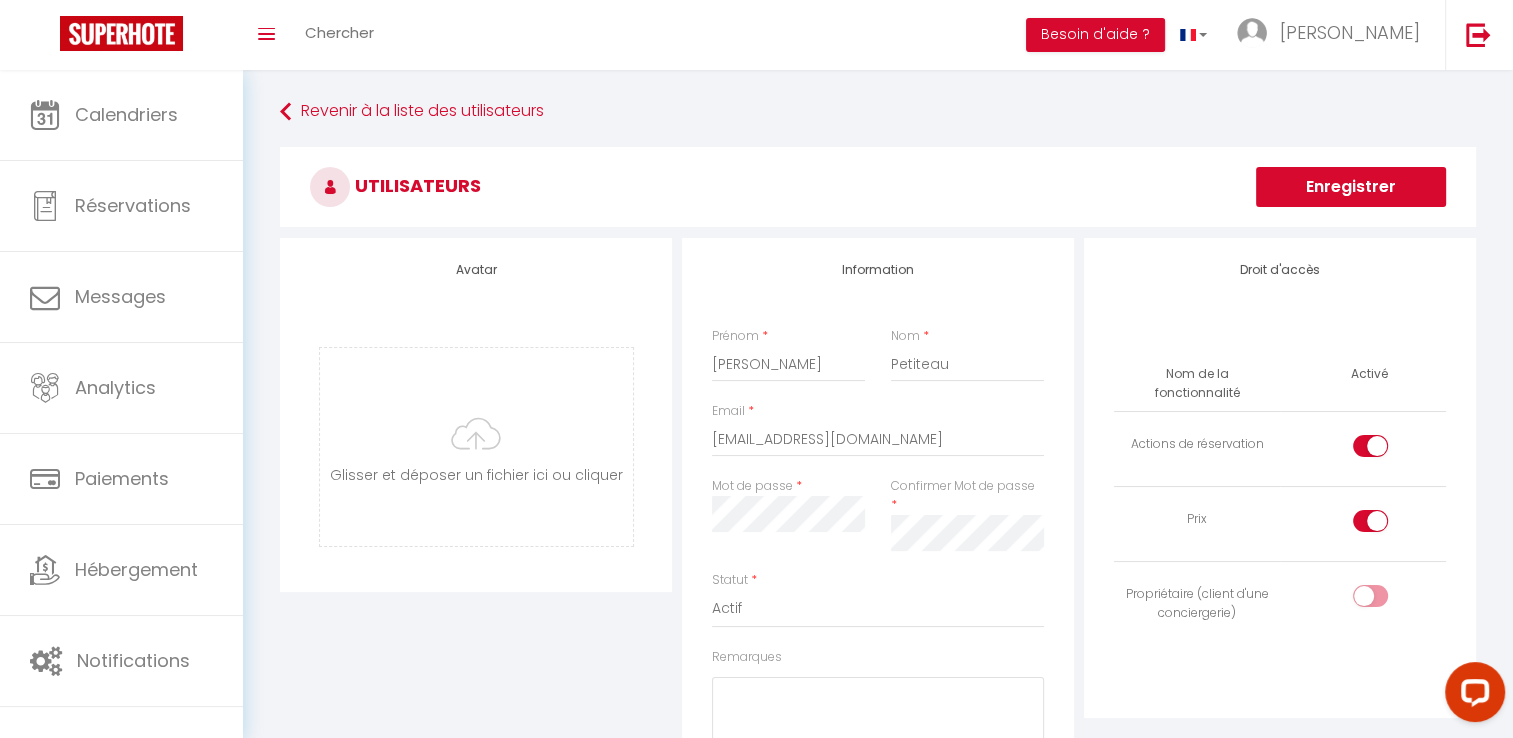 click on "Avatar         [PERSON_NAME] et déposer un fichier ici ou cliquer Ooops, something wrong happened. Remove   Drag and drop or click to replace   Information   Prénom   *   [PERSON_NAME]   *   Petiteau   Email   *   [EMAIL_ADDRESS][DOMAIN_NAME]     Mot de passe   *     Confirmer Mot de passe   *     Statut   *   Actif   Inactif   Remarques         Description     Droit d'accès    Nom de la fonctionnalité   Activé
Actions de réservation
Prix
Propriétaire (client d'une conciergerie)" at bounding box center (878, 592) 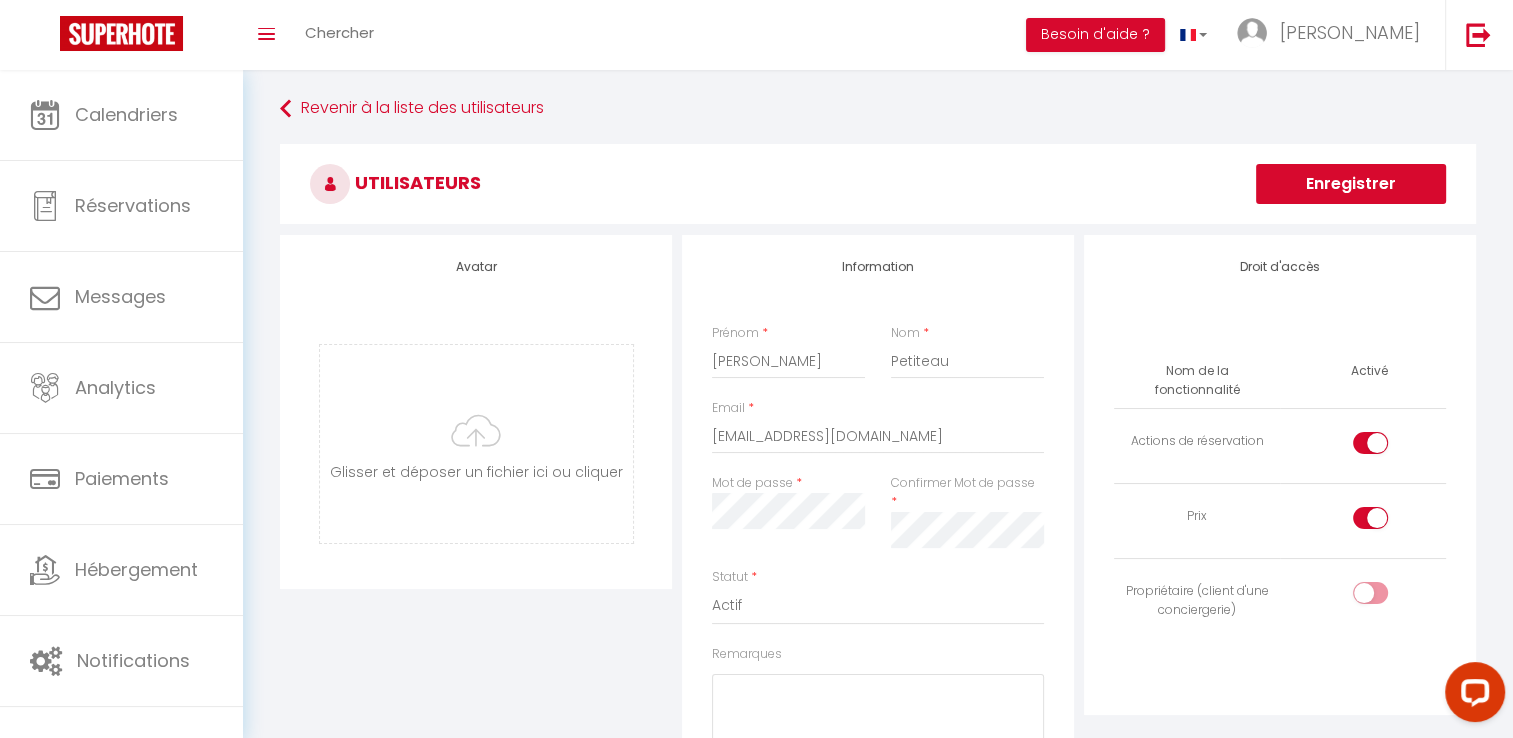 scroll, scrollTop: 0, scrollLeft: 0, axis: both 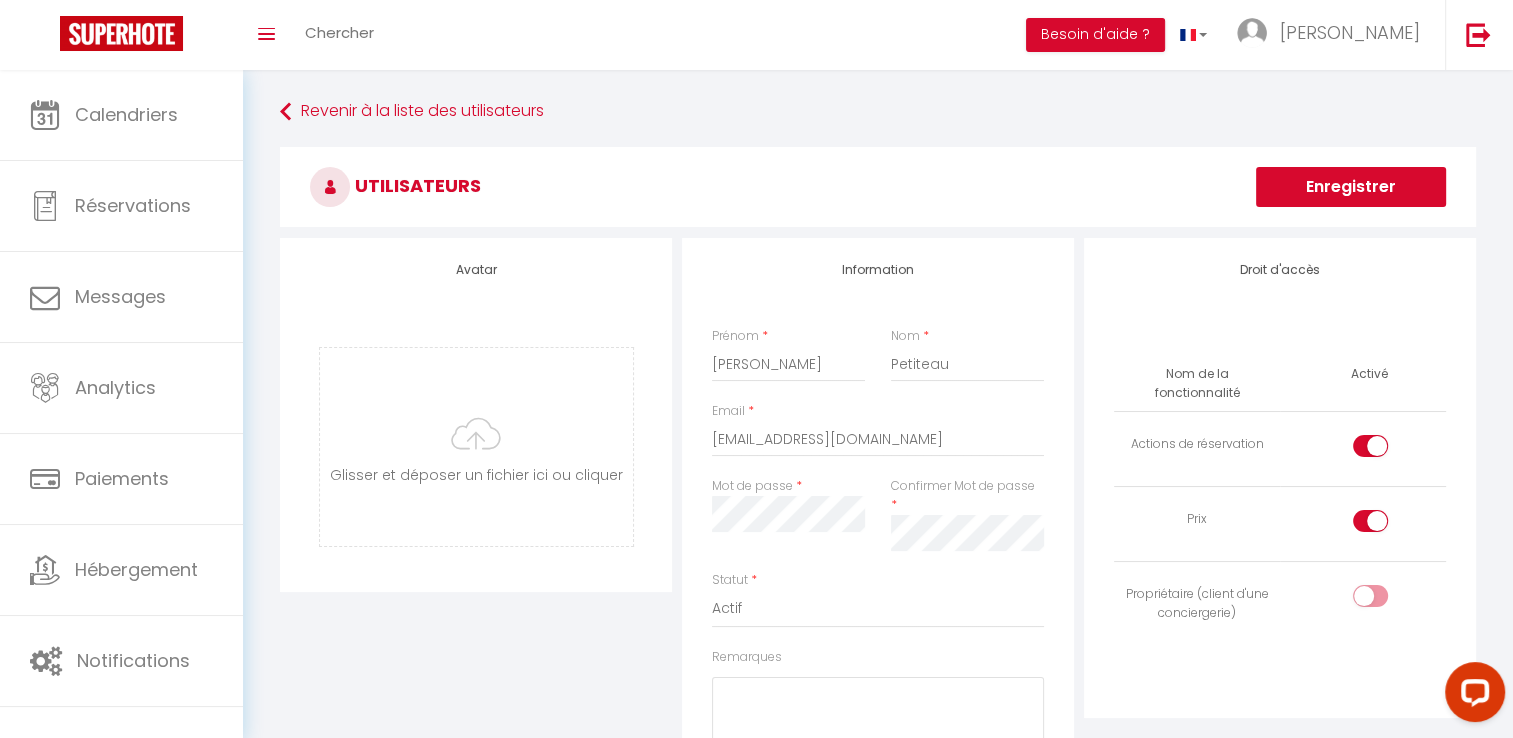 click at bounding box center (1387, 600) 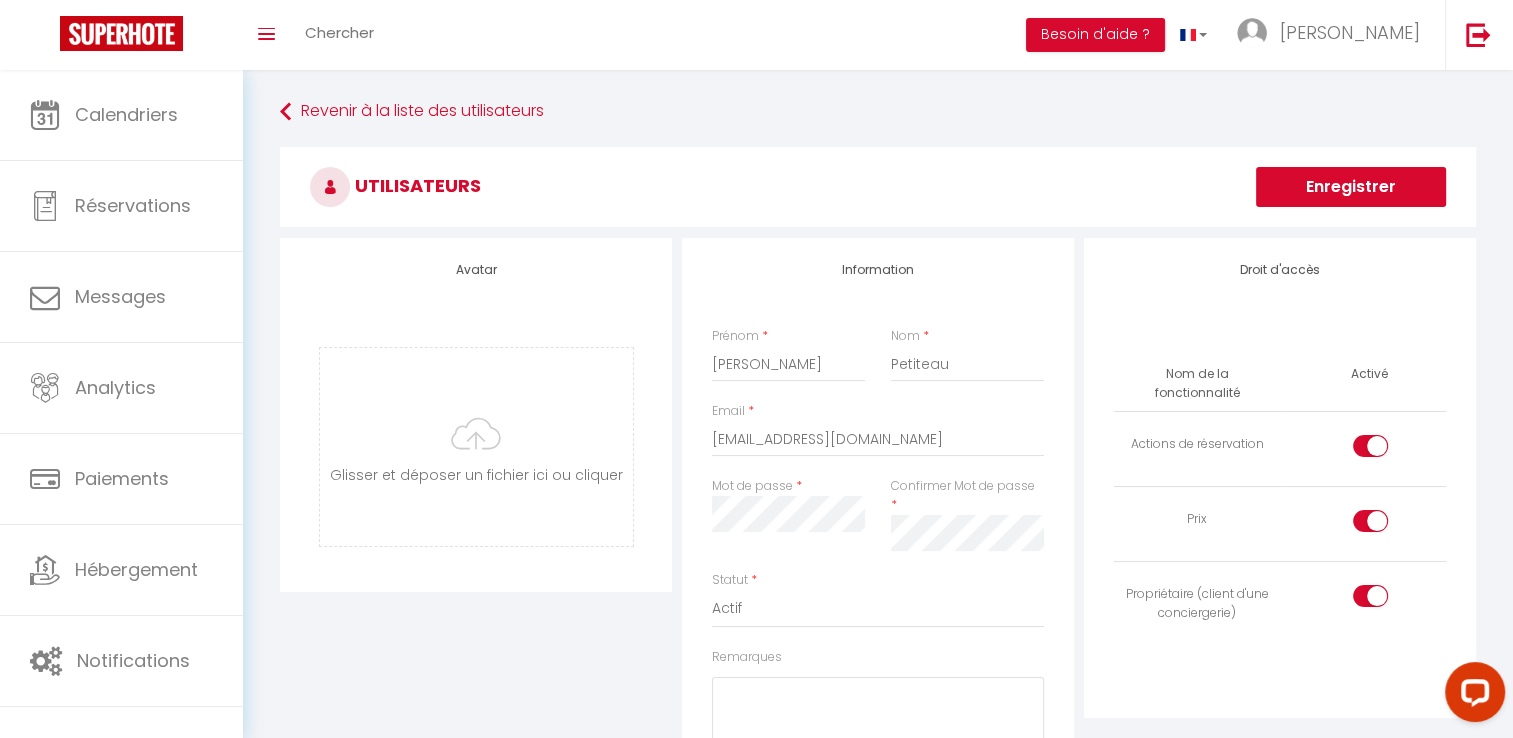 click on "Avatar         [PERSON_NAME] et déposer un fichier ici ou cliquer Ooops, something wrong happened. Remove   Drag and drop or click to replace   Information   Prénom   *   [PERSON_NAME]   *   Petiteau   Email   *   [EMAIL_ADDRESS][DOMAIN_NAME]     Mot de passe   *     Confirmer Mot de passe   *     Statut   *   Actif   Inactif   Remarques         Description     Droit d'accès    Nom de la fonctionnalité   Activé
Actions de réservation
Prix
Propriétaire (client d'une conciergerie)" at bounding box center (878, 592) 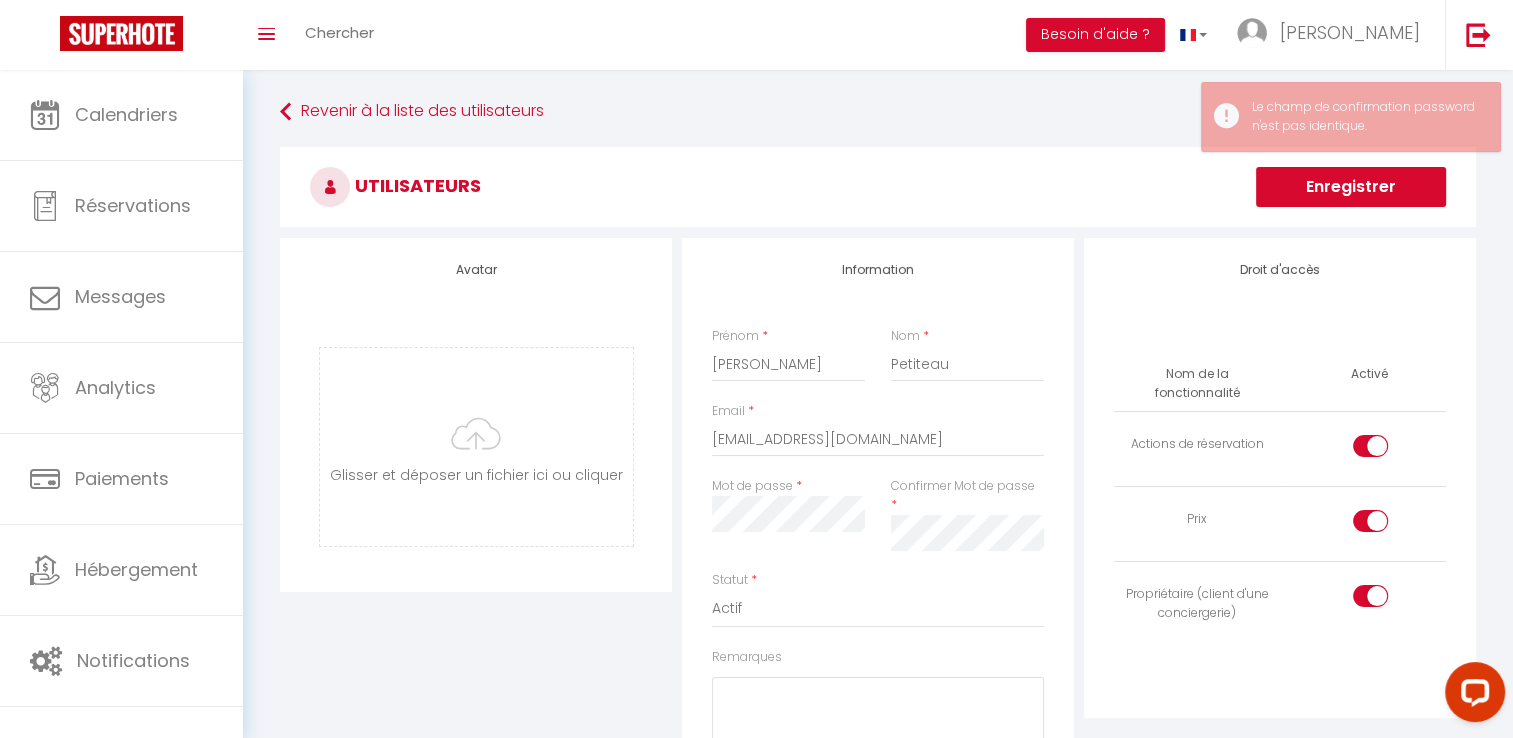 click on "Mot de passe   *     Confirmer Mot de passe   *" at bounding box center [878, 524] 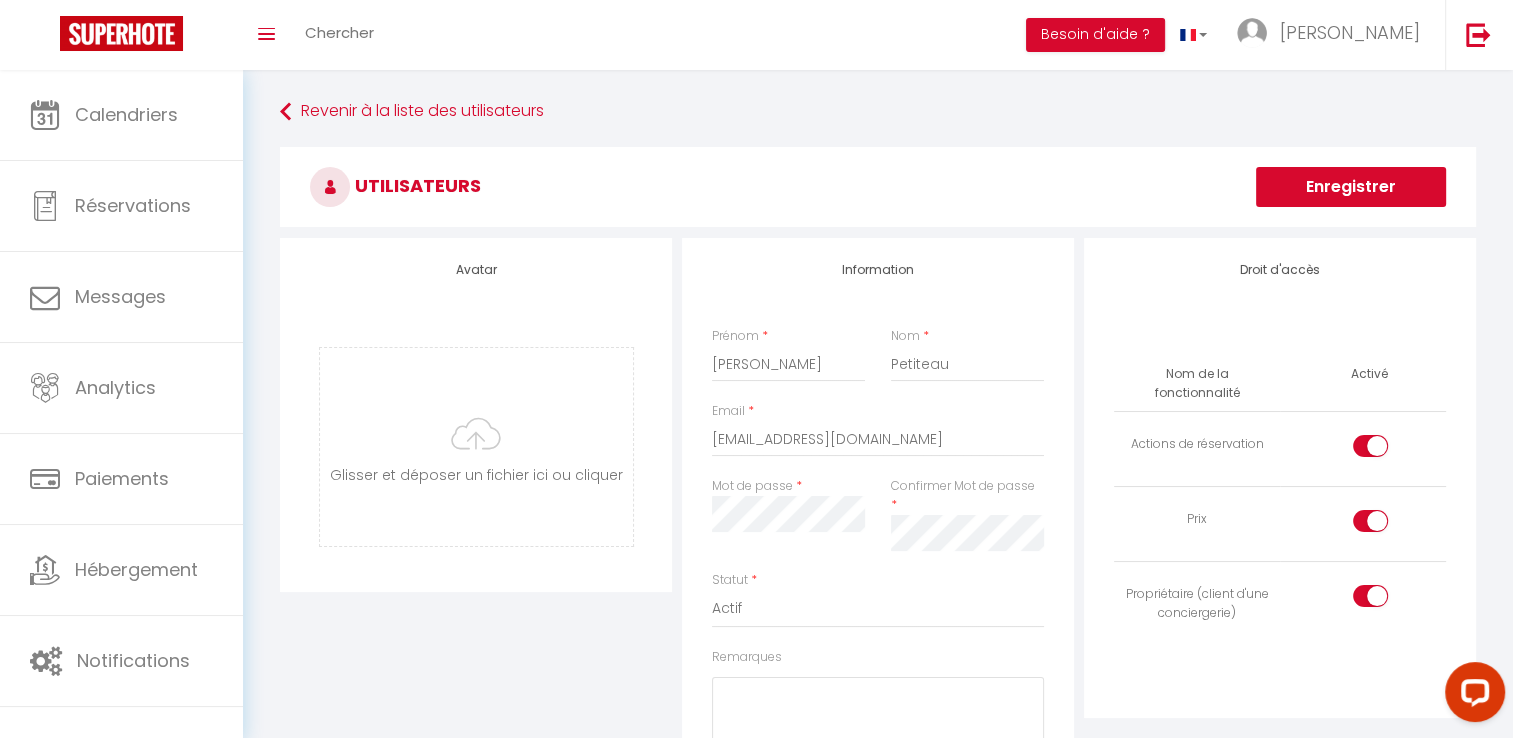 click on "Enregistrer" at bounding box center (1351, 187) 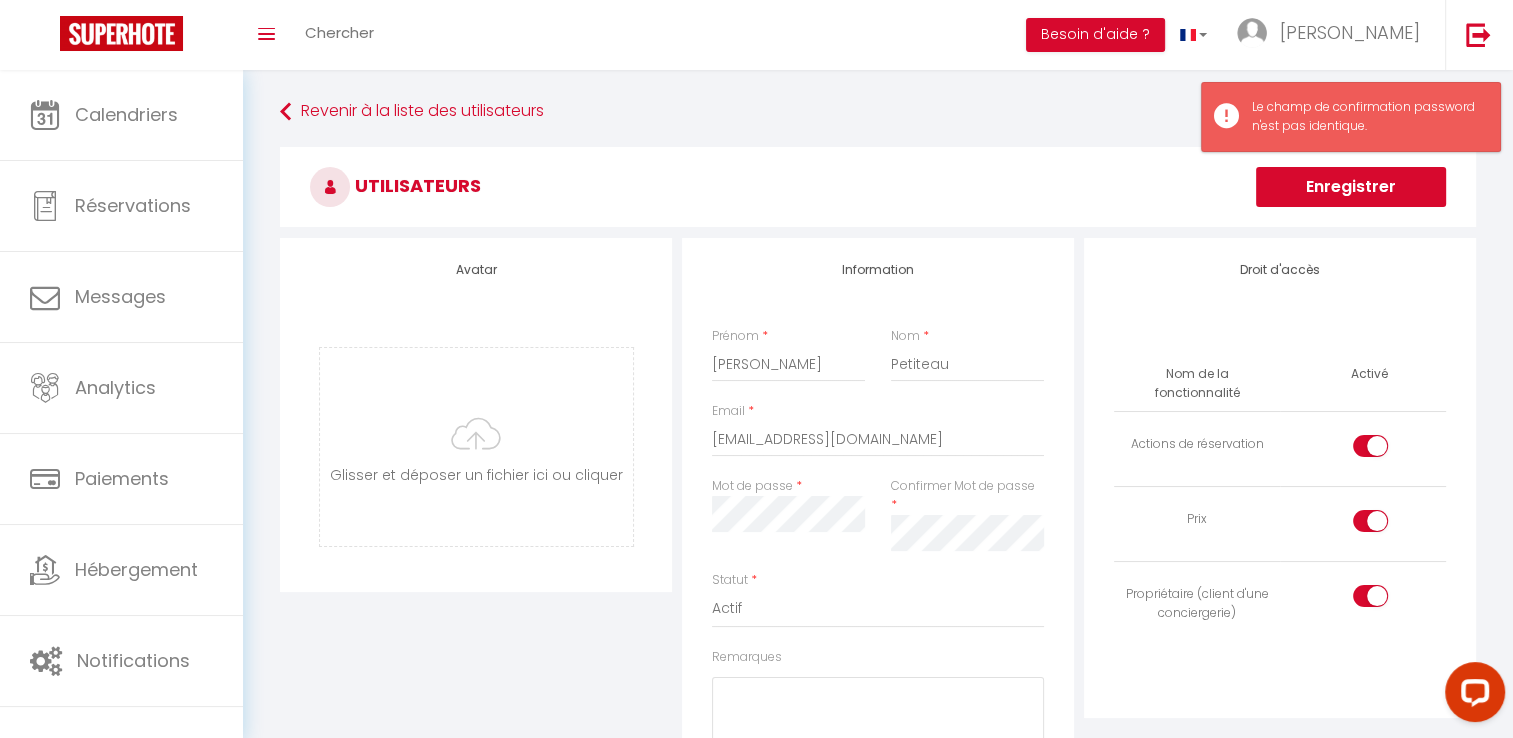 click on "Avatar         [PERSON_NAME] et déposer un fichier ici ou cliquer Ooops, something wrong happened. Remove   Drag and drop or click to replace   Information   Prénom   *   [PERSON_NAME]   *   Petiteau   Email   *   [EMAIL_ADDRESS][DOMAIN_NAME]     Mot de passe   *     Confirmer Mot de passe   *     Statut   *   Actif   Inactif   Remarques         Description     Droit d'accès    Nom de la fonctionnalité   Activé
Actions de réservation
Prix
Propriétaire (client d'une conciergerie)" at bounding box center (878, 592) 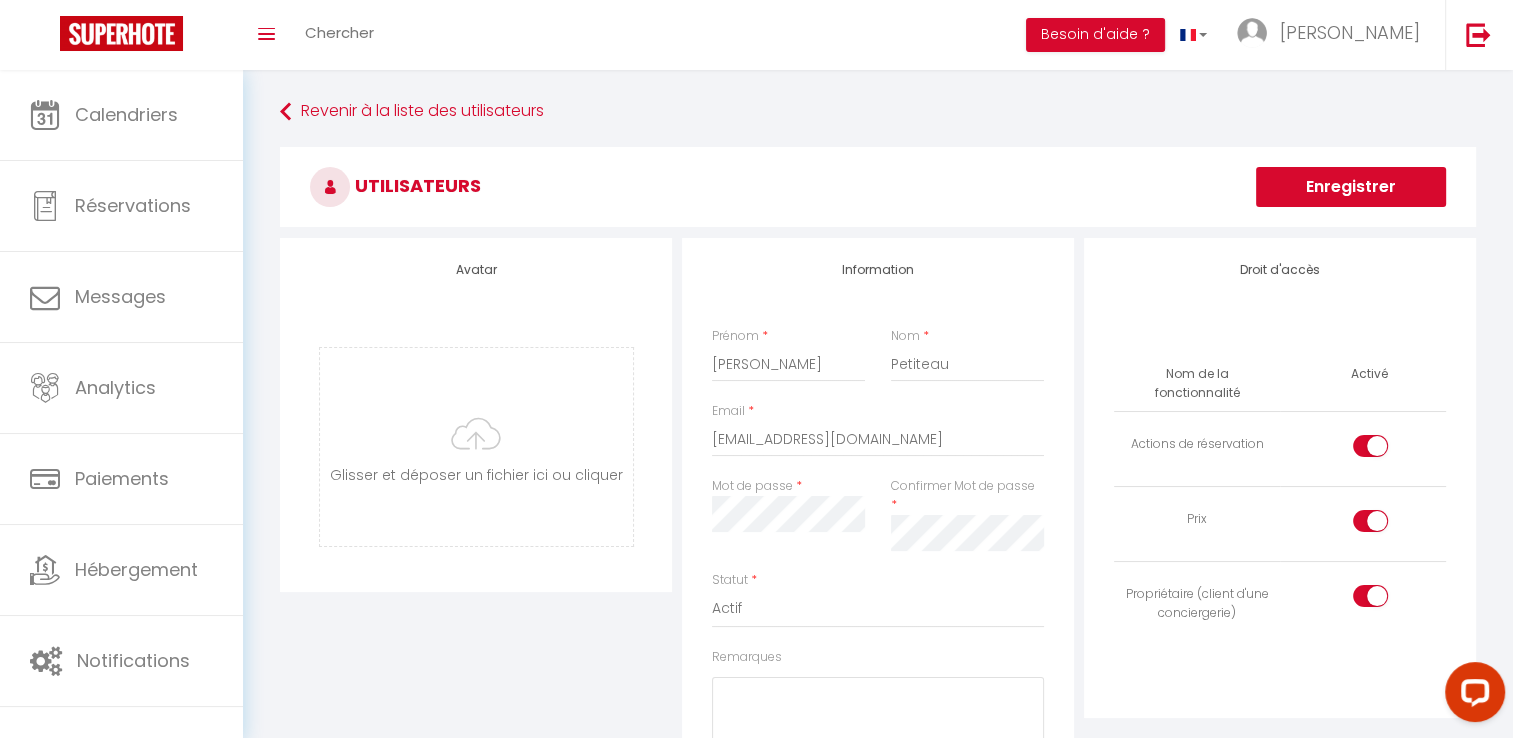 click on "Information   Prénom   *   [PERSON_NAME]   *   Petiteau   Email   *   [EMAIL_ADDRESS][DOMAIN_NAME]     Mot de passe   *     Confirmer Mot de passe   *     Statut   *   Actif   Inactif   Remarques         Description" at bounding box center (878, 592) 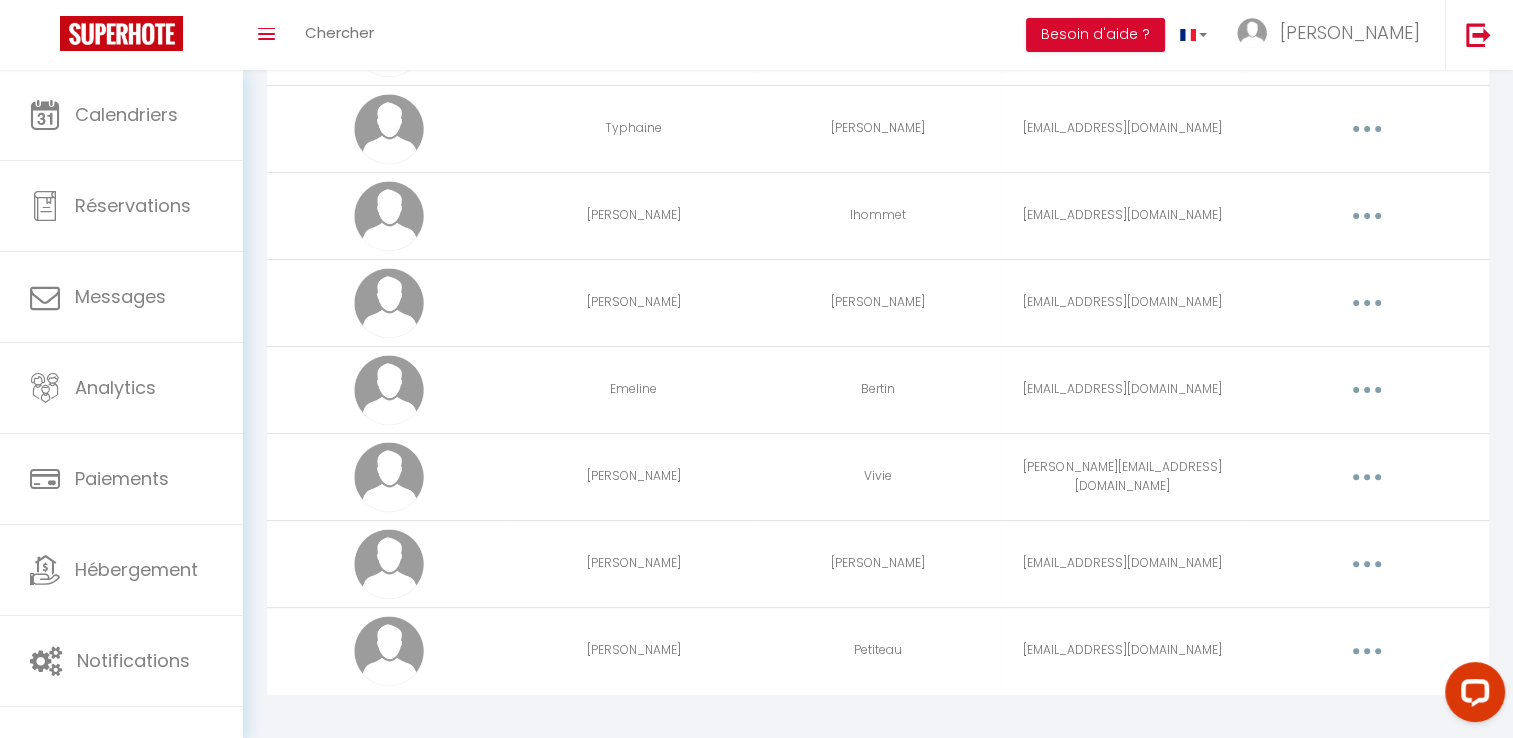 scroll, scrollTop: 518, scrollLeft: 0, axis: vertical 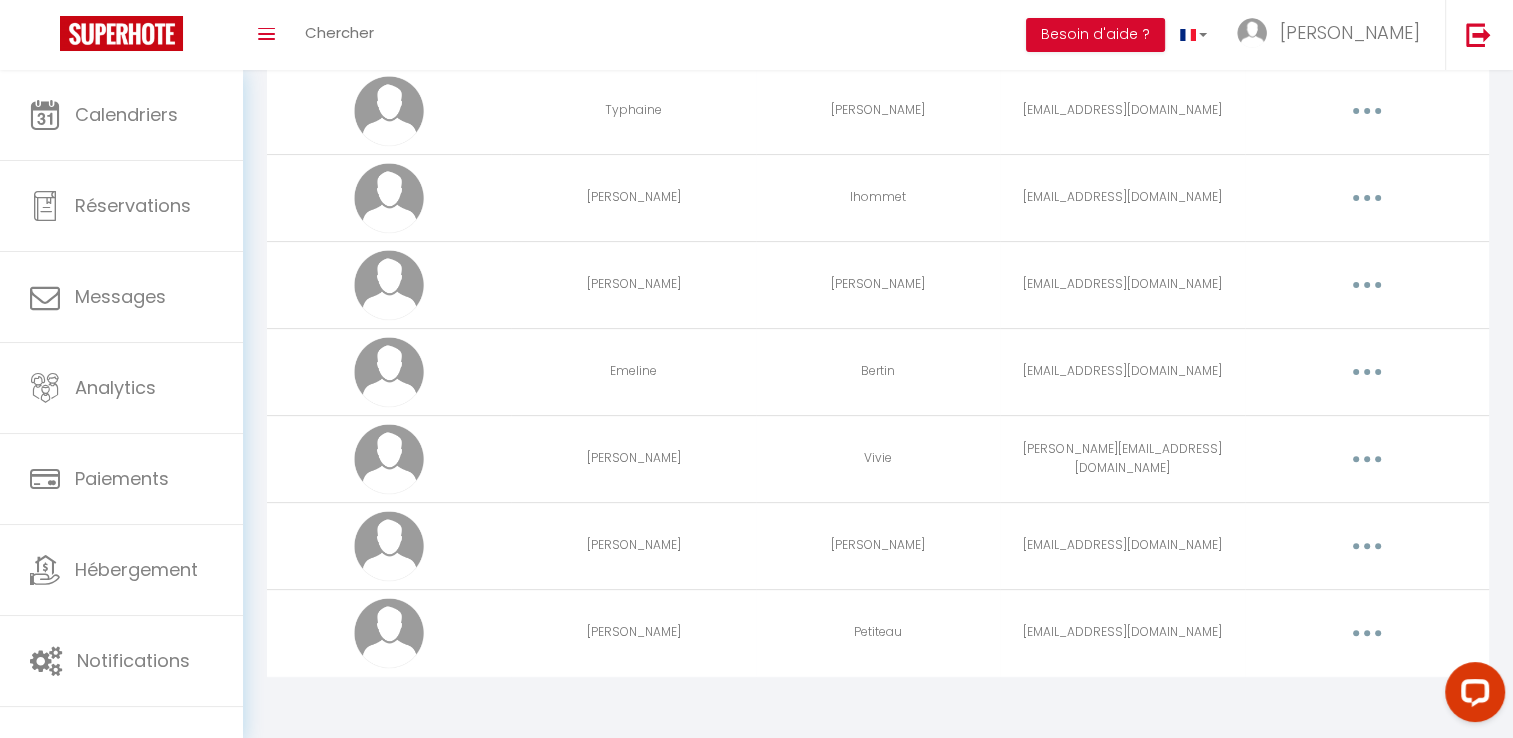 click at bounding box center [1367, 633] 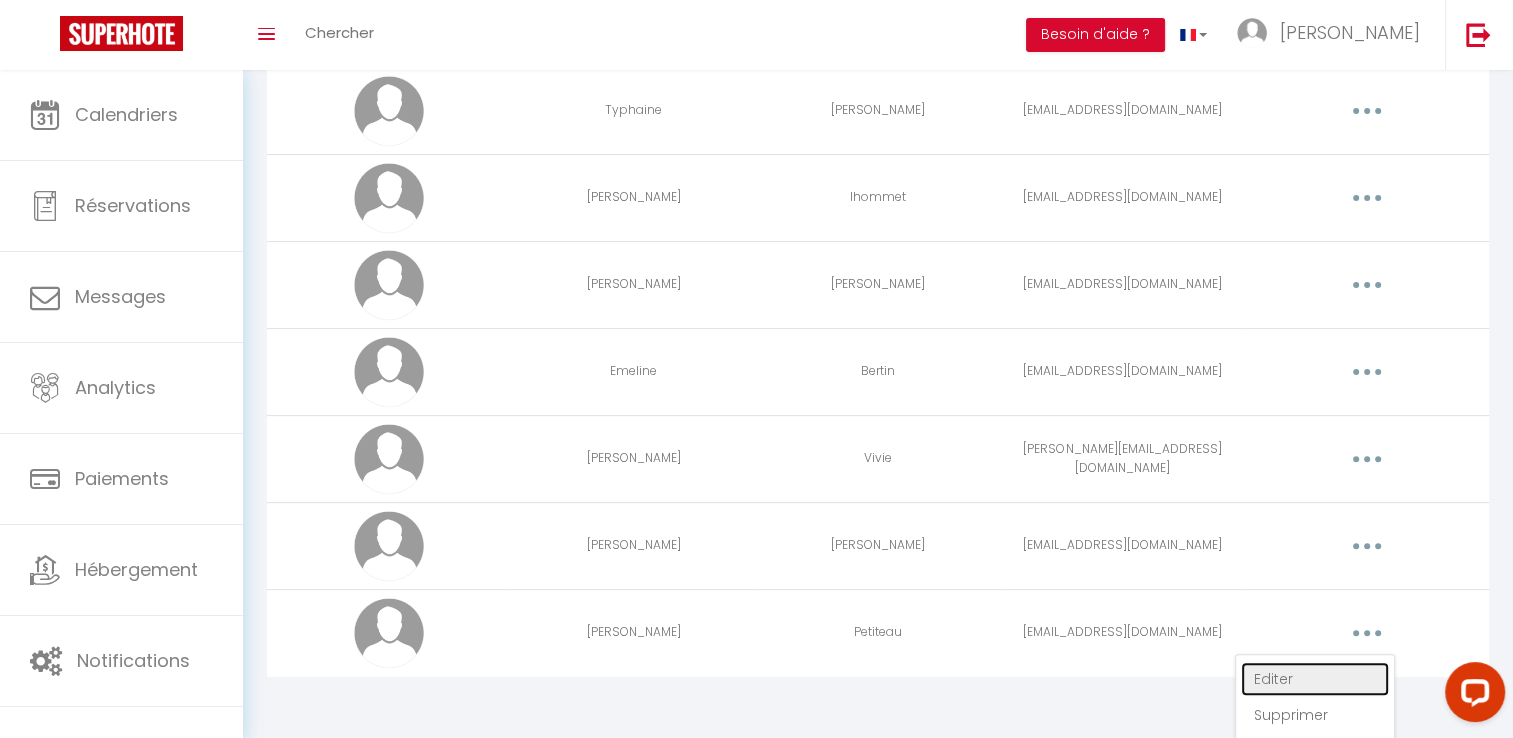 click on "Editer" at bounding box center (1315, 679) 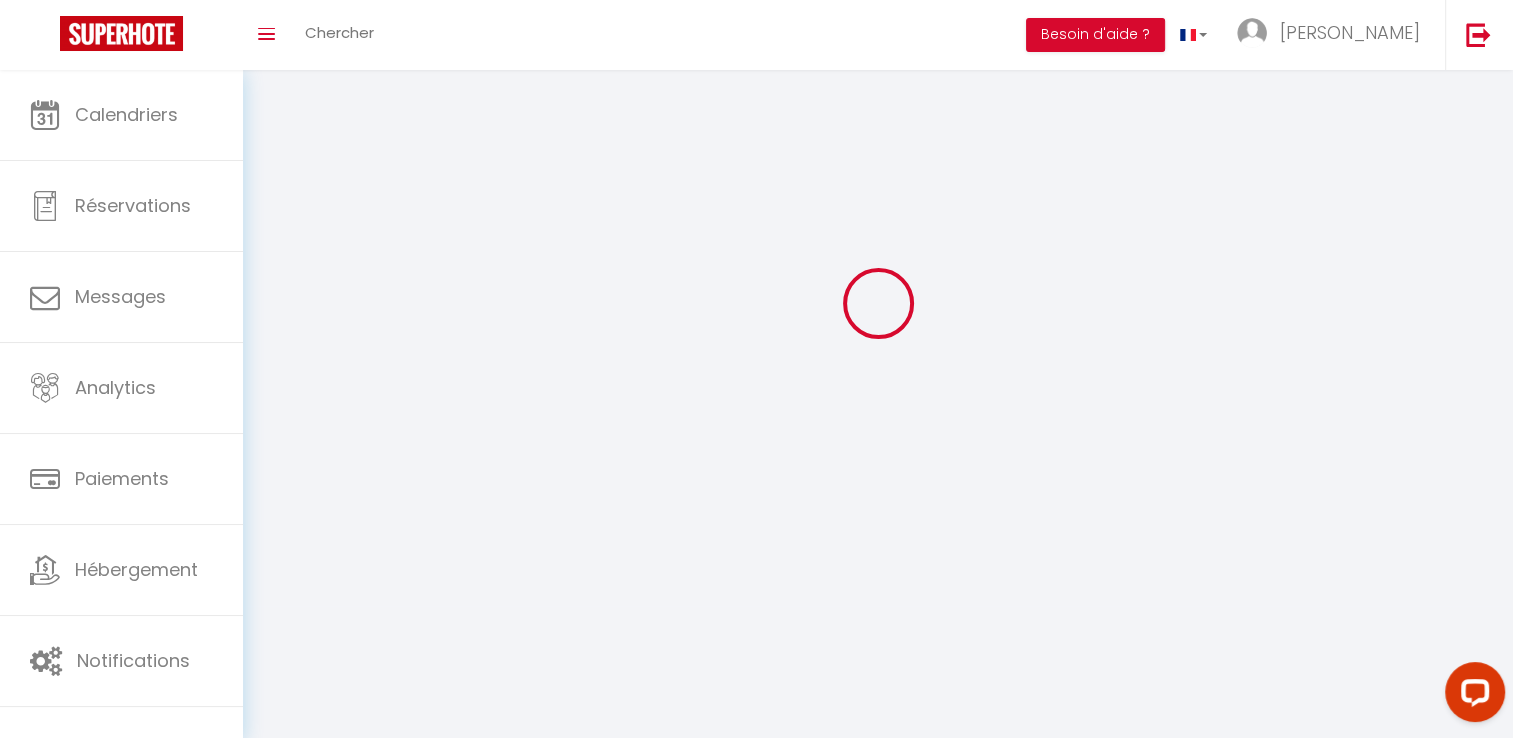 type on "[PERSON_NAME]" 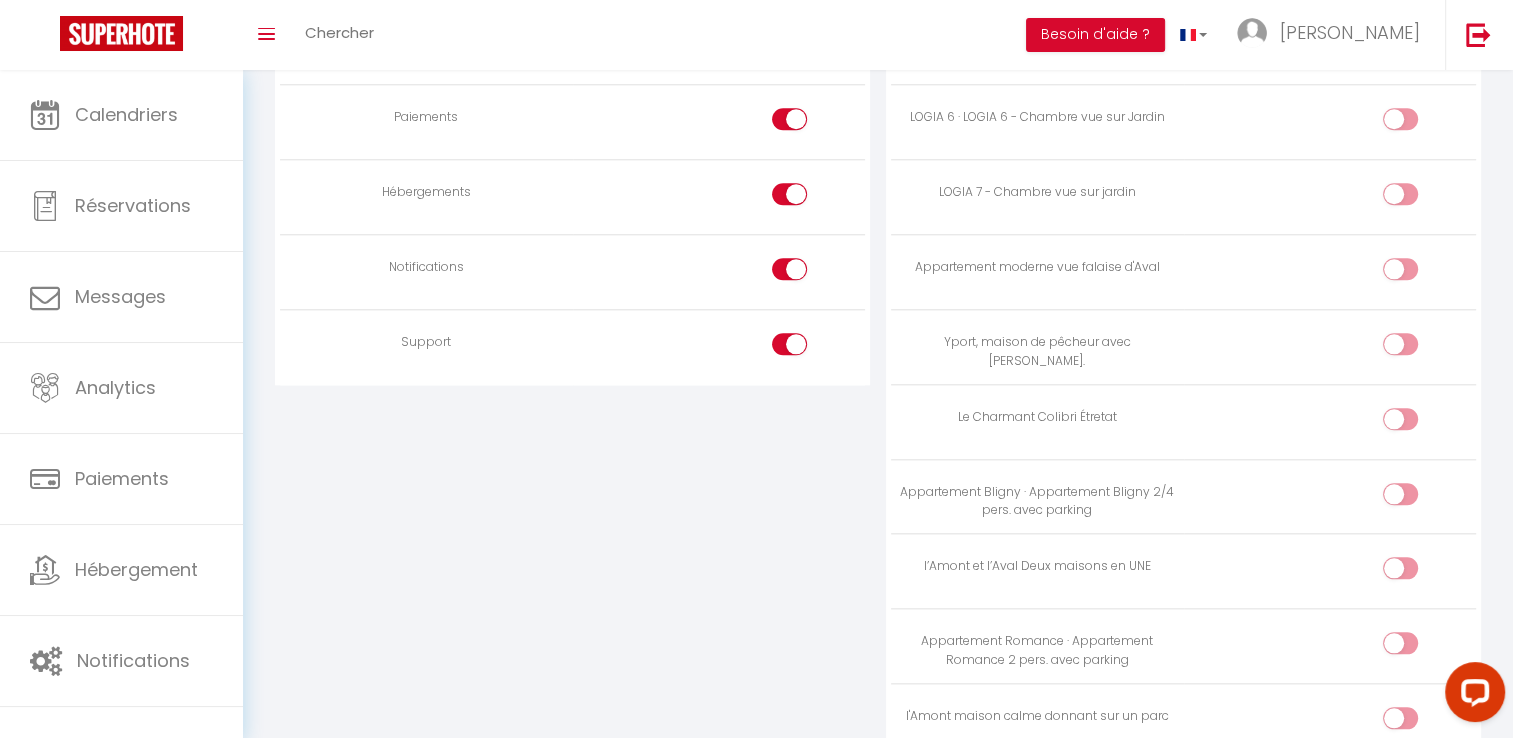 scroll, scrollTop: 2068, scrollLeft: 0, axis: vertical 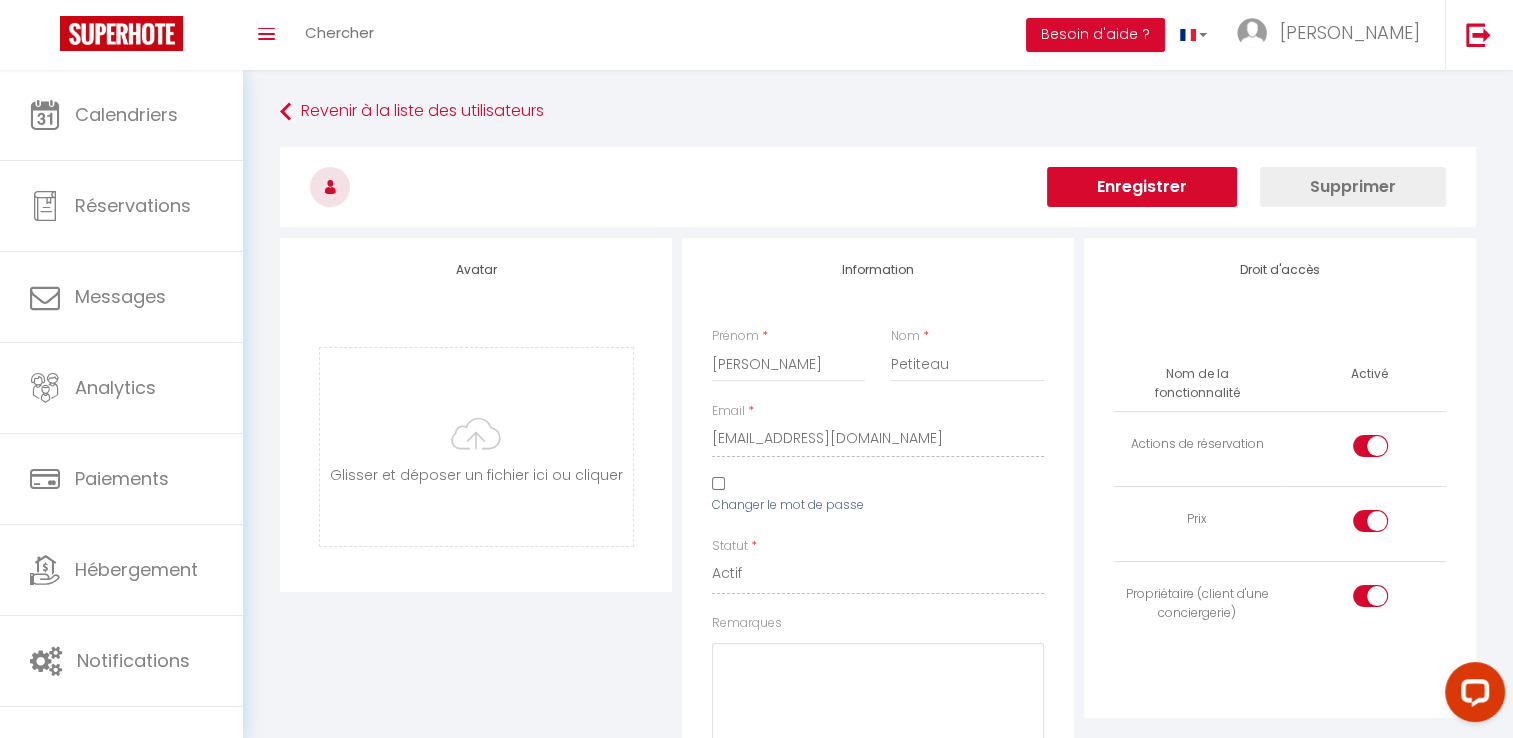click on "Enregistrer" at bounding box center (1142, 187) 